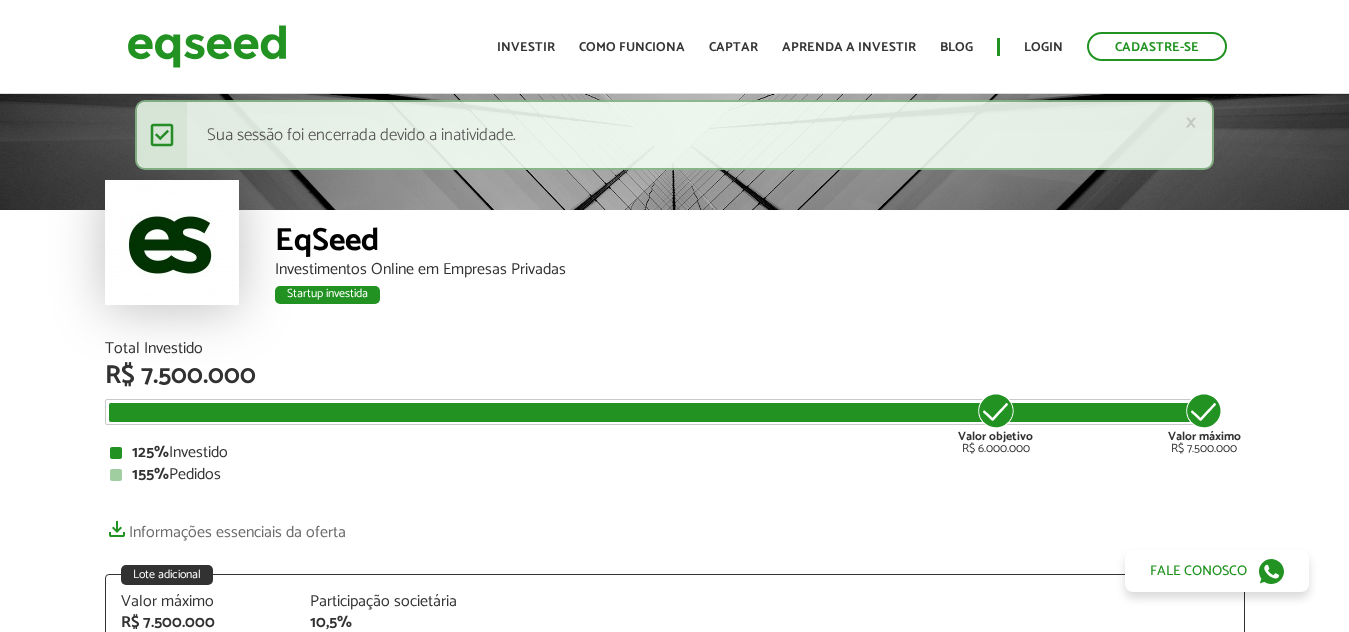 scroll, scrollTop: 0, scrollLeft: 0, axis: both 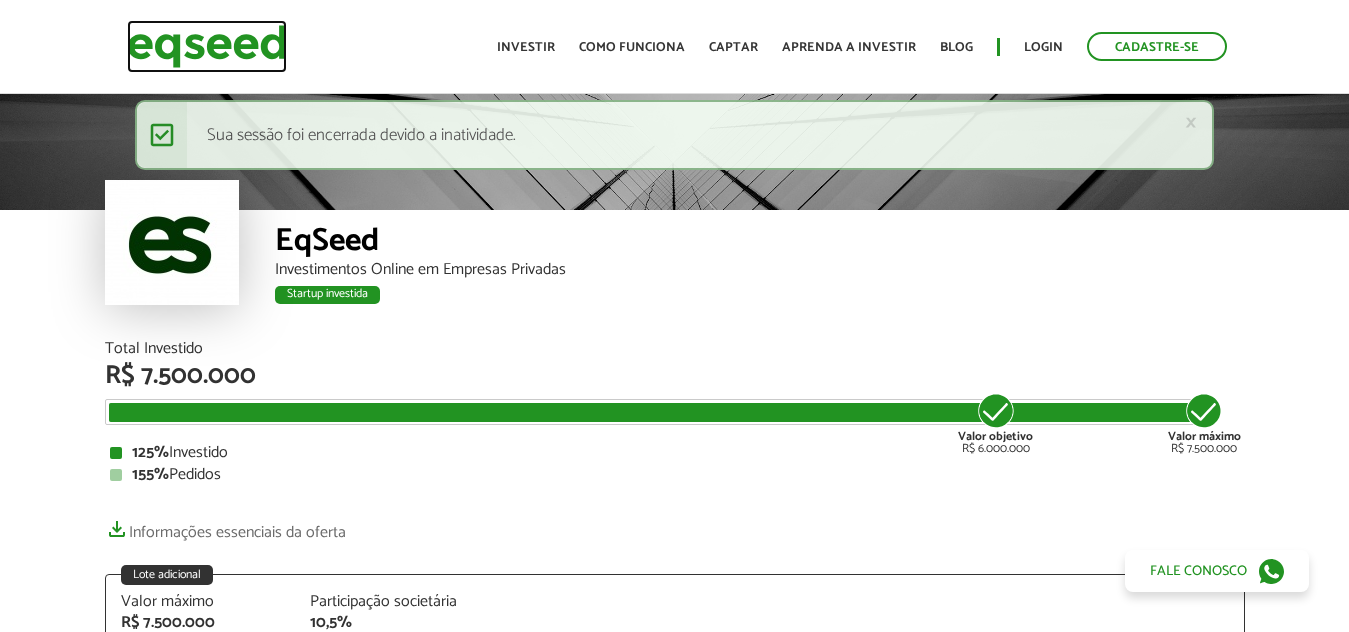 drag, startPoint x: 206, startPoint y: 94, endPoint x: 167, endPoint y: 53, distance: 56.586216 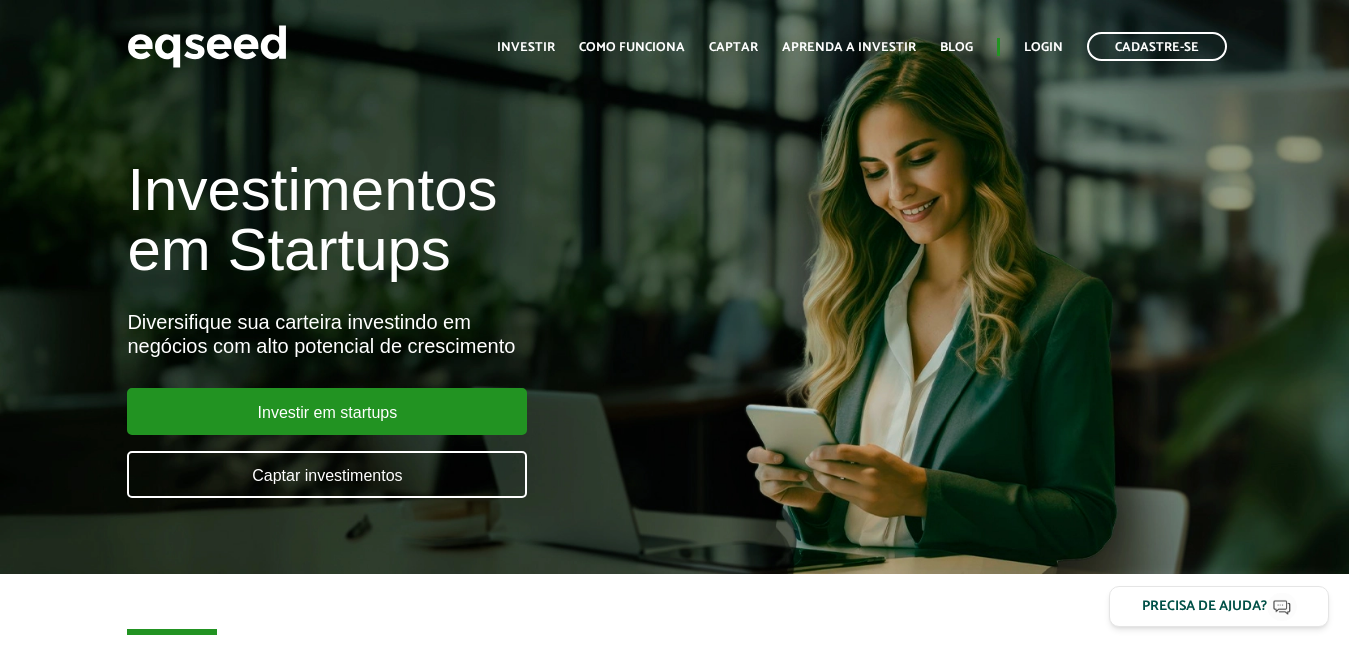 scroll, scrollTop: 0, scrollLeft: 0, axis: both 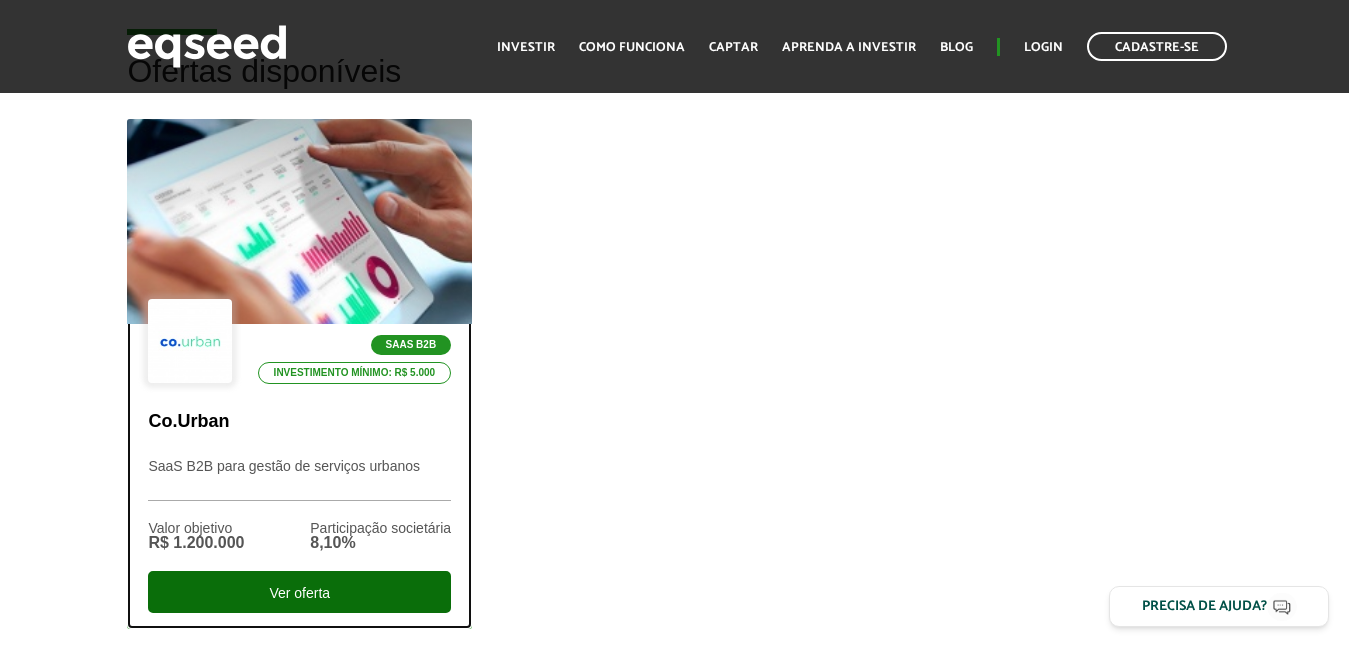 click on "Ver oferta" at bounding box center (299, 592) 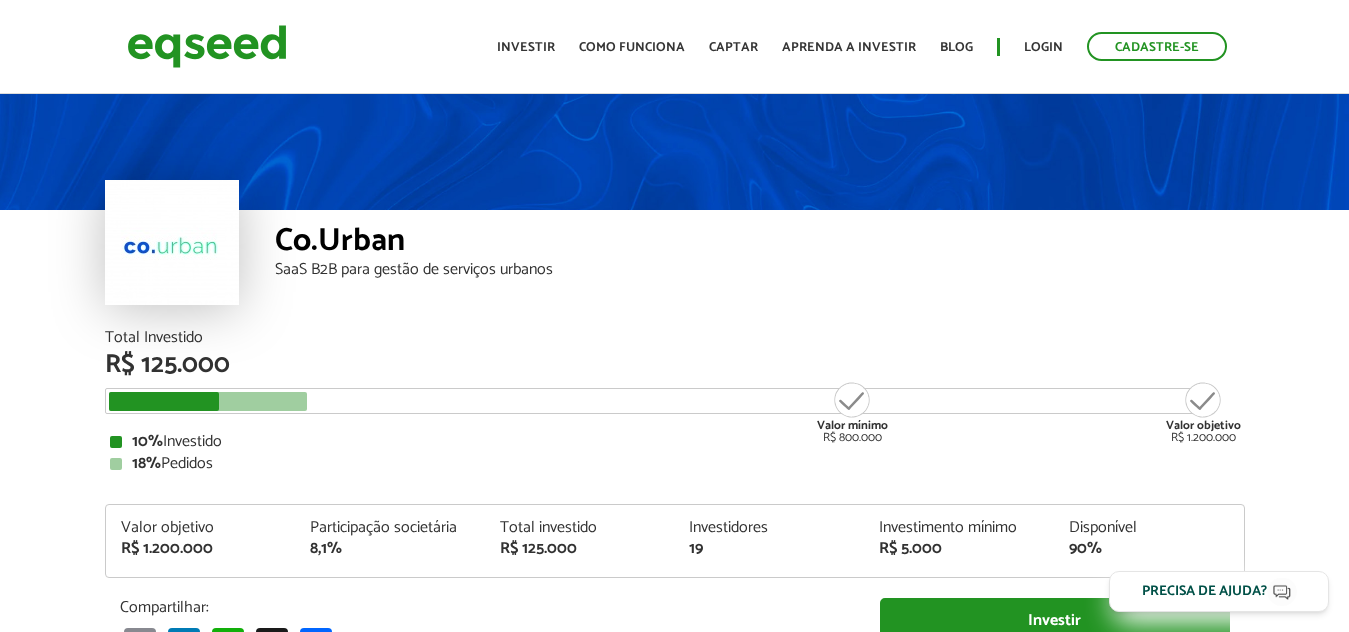 scroll, scrollTop: 0, scrollLeft: 0, axis: both 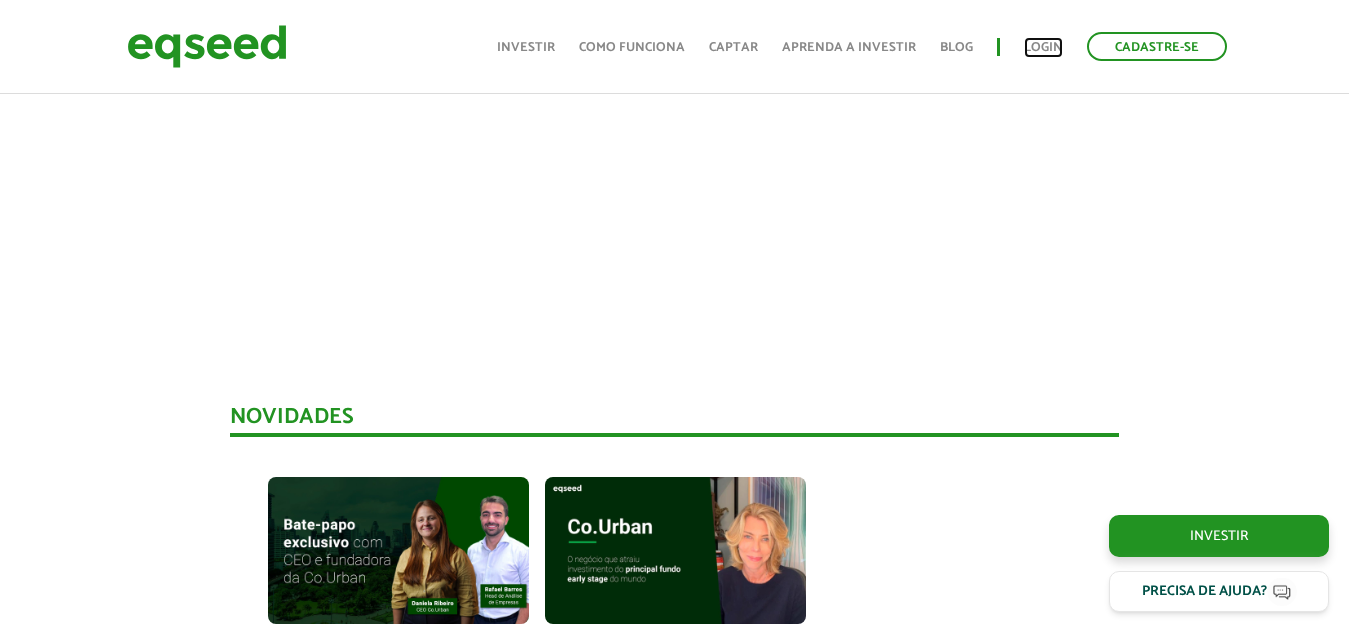 click on "Login" at bounding box center (1043, 47) 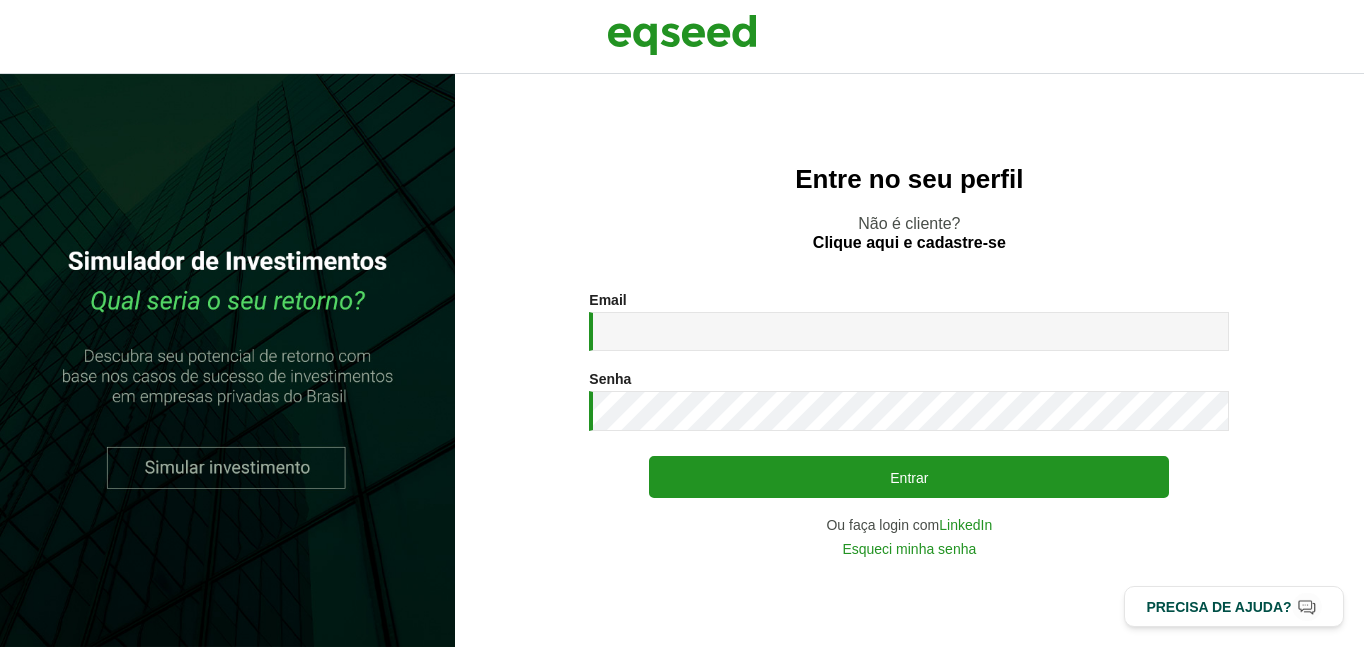 scroll, scrollTop: 0, scrollLeft: 0, axis: both 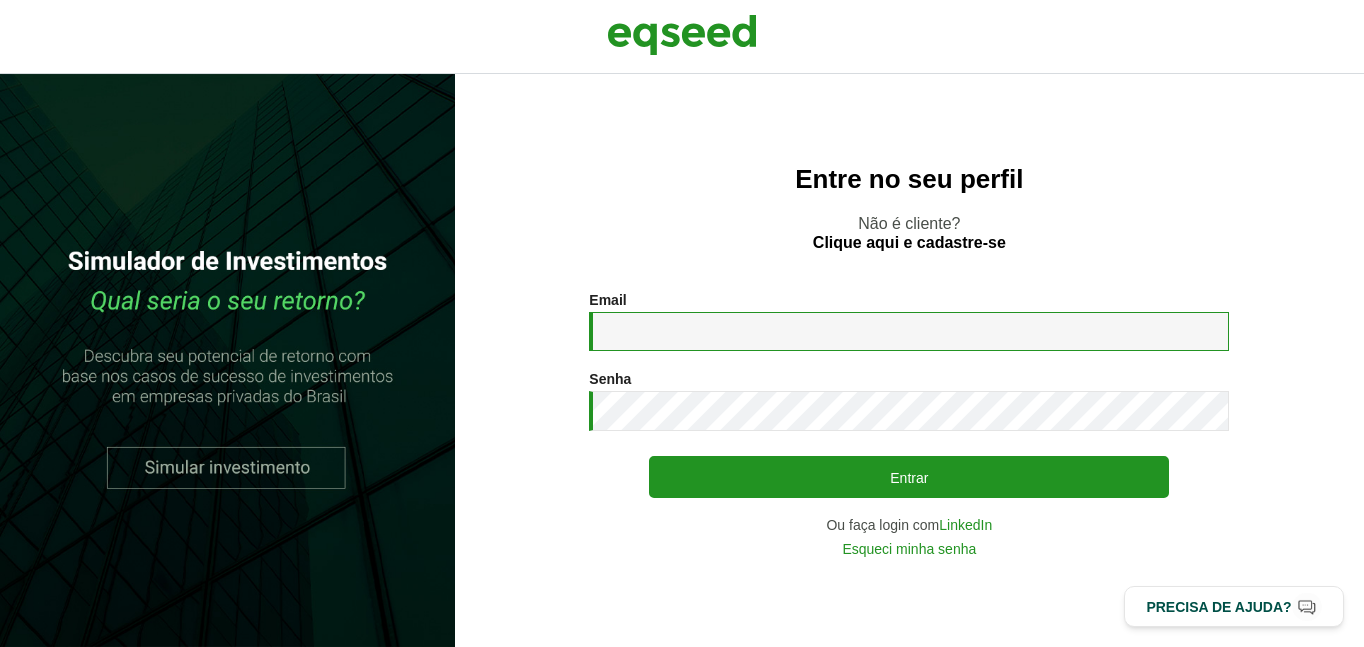 click on "Email  *" at bounding box center [909, 331] 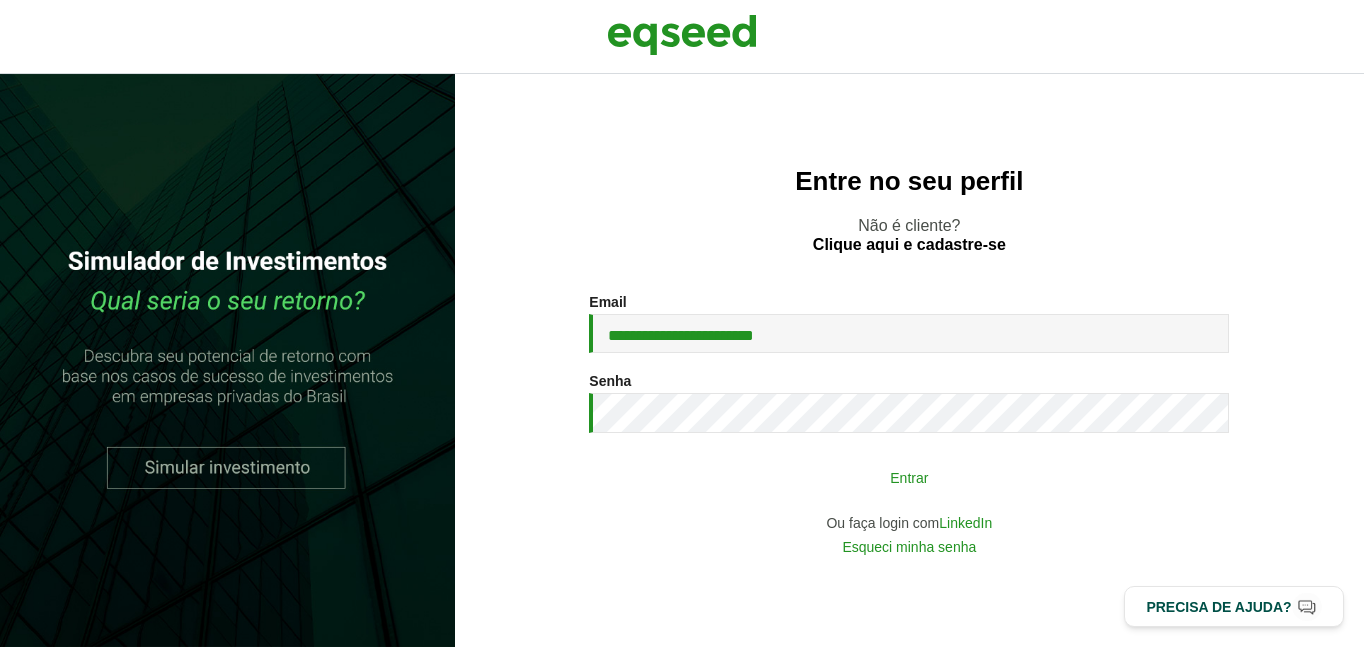 click on "Entrar" at bounding box center (909, 477) 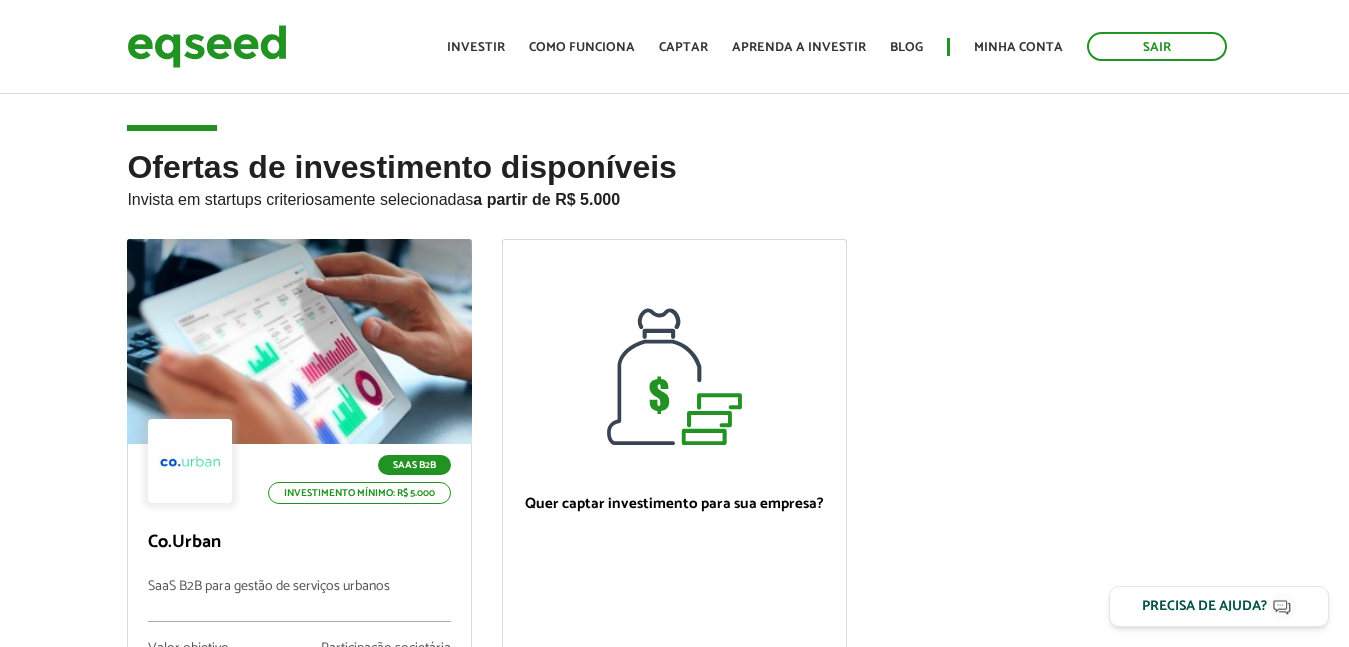 scroll, scrollTop: 0, scrollLeft: 0, axis: both 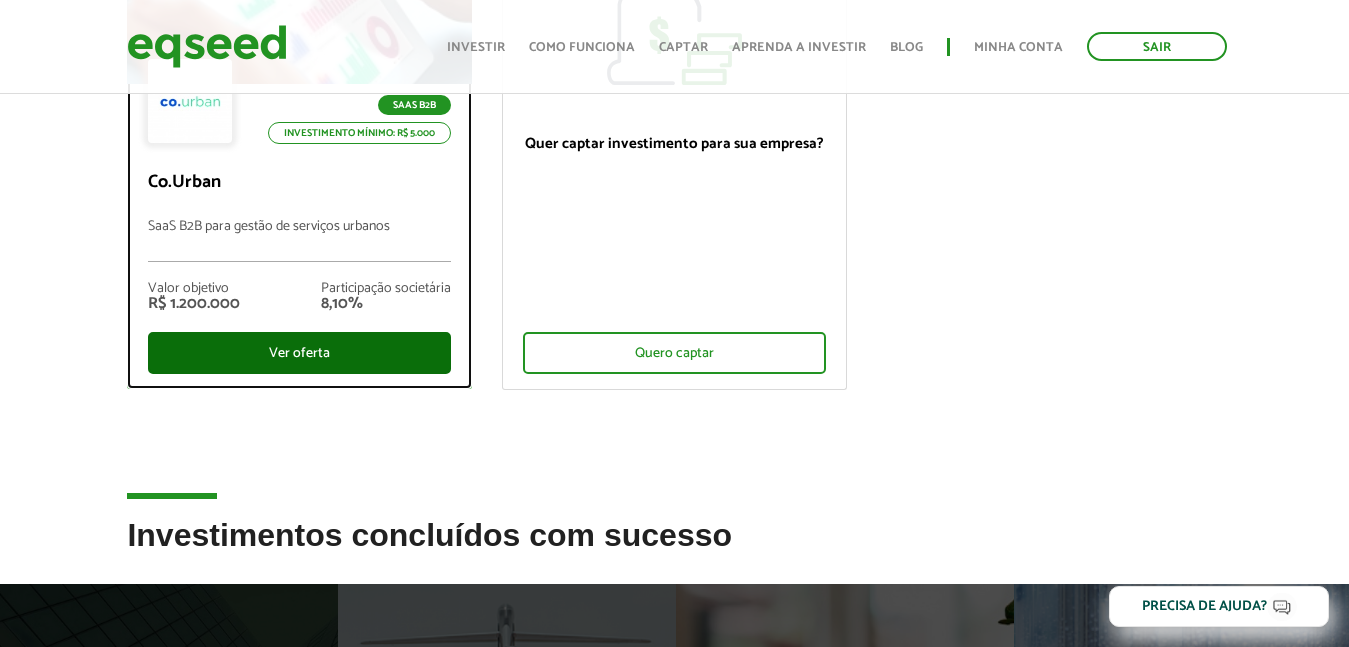 click on "Ver oferta" at bounding box center [299, 353] 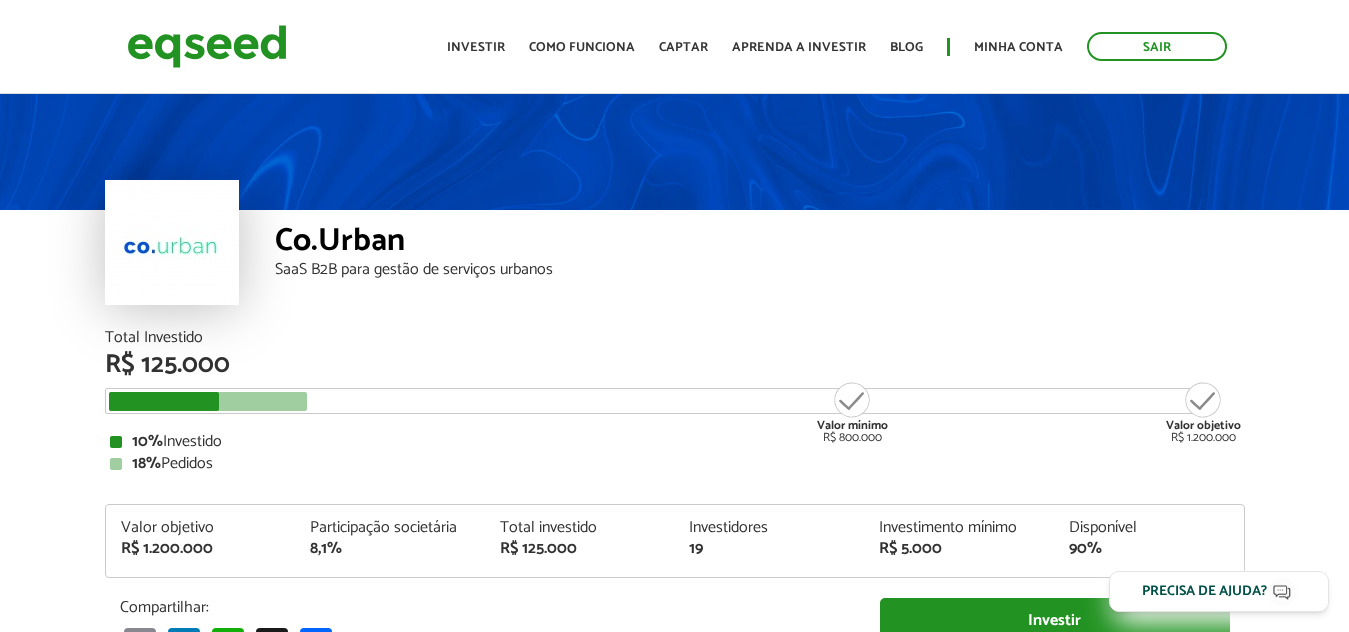 scroll, scrollTop: 0, scrollLeft: 0, axis: both 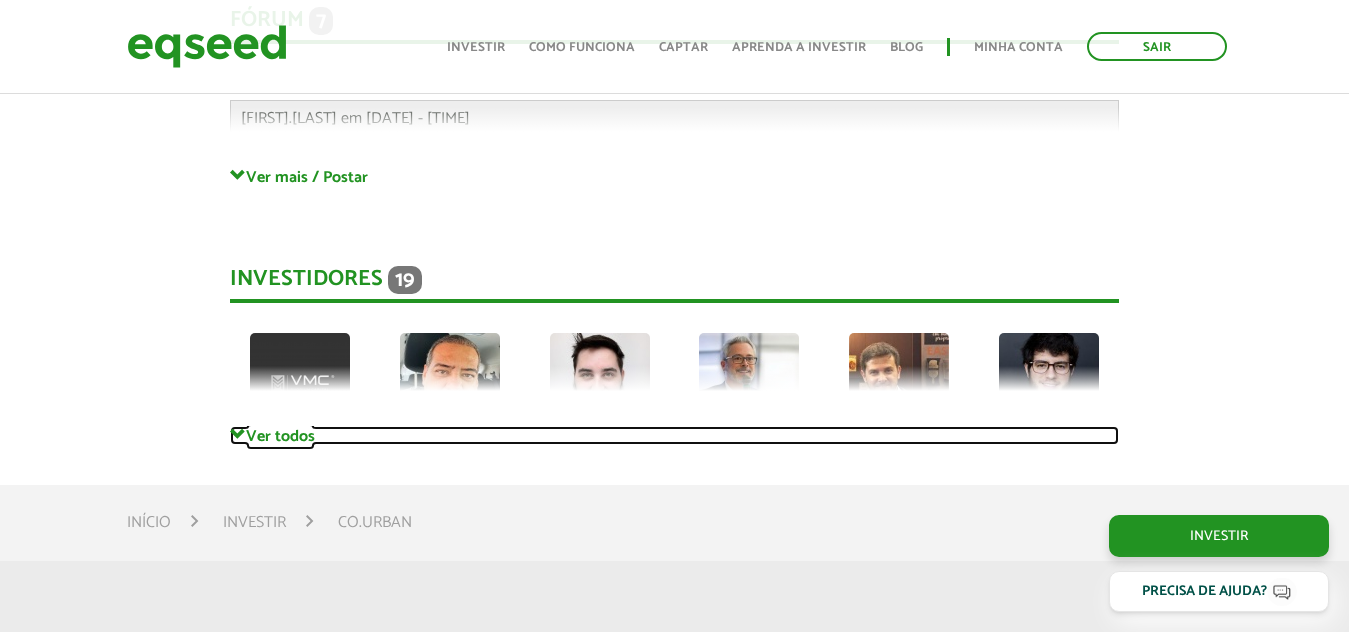 click on "Ver todos" at bounding box center (674, 435) 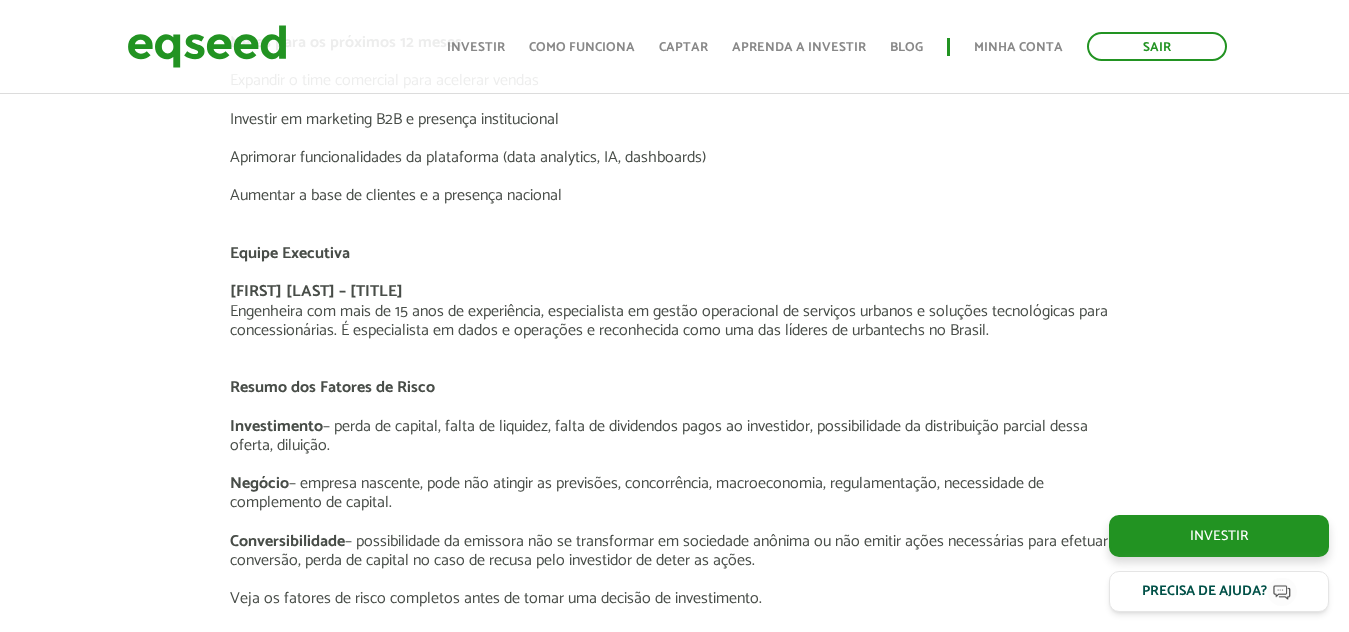 scroll, scrollTop: 3000, scrollLeft: 0, axis: vertical 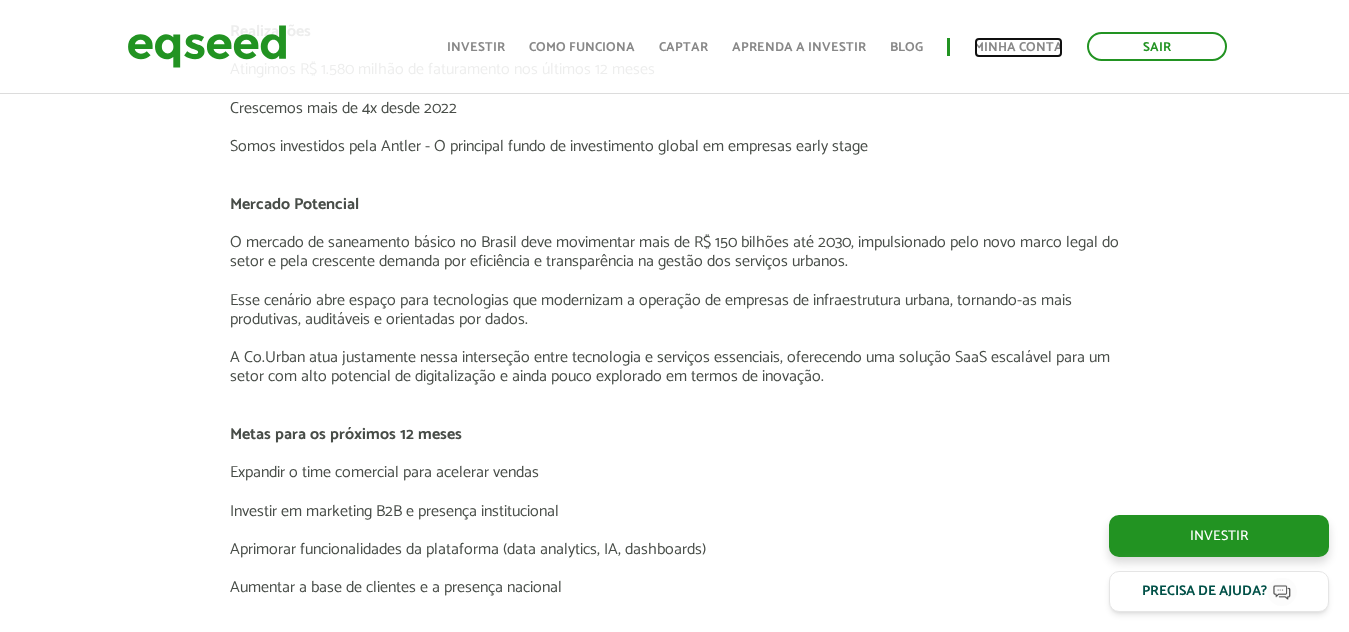 click on "Minha conta" at bounding box center (1018, 47) 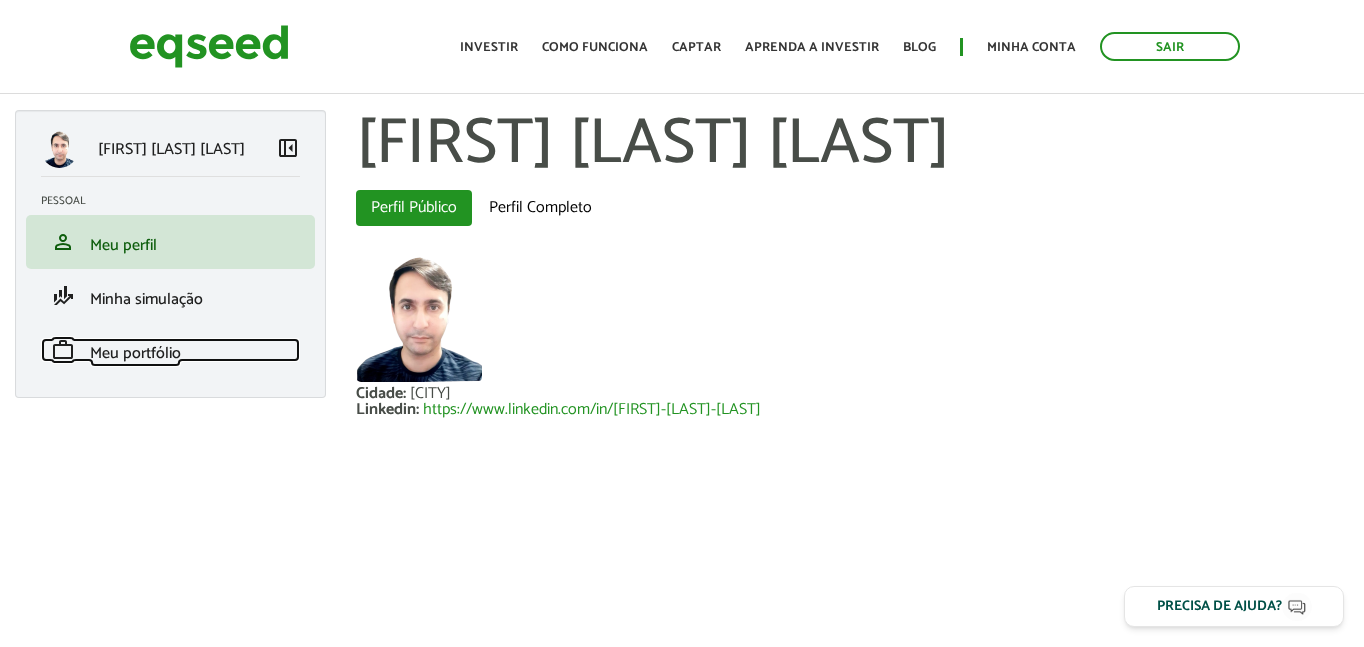 scroll, scrollTop: 0, scrollLeft: 0, axis: both 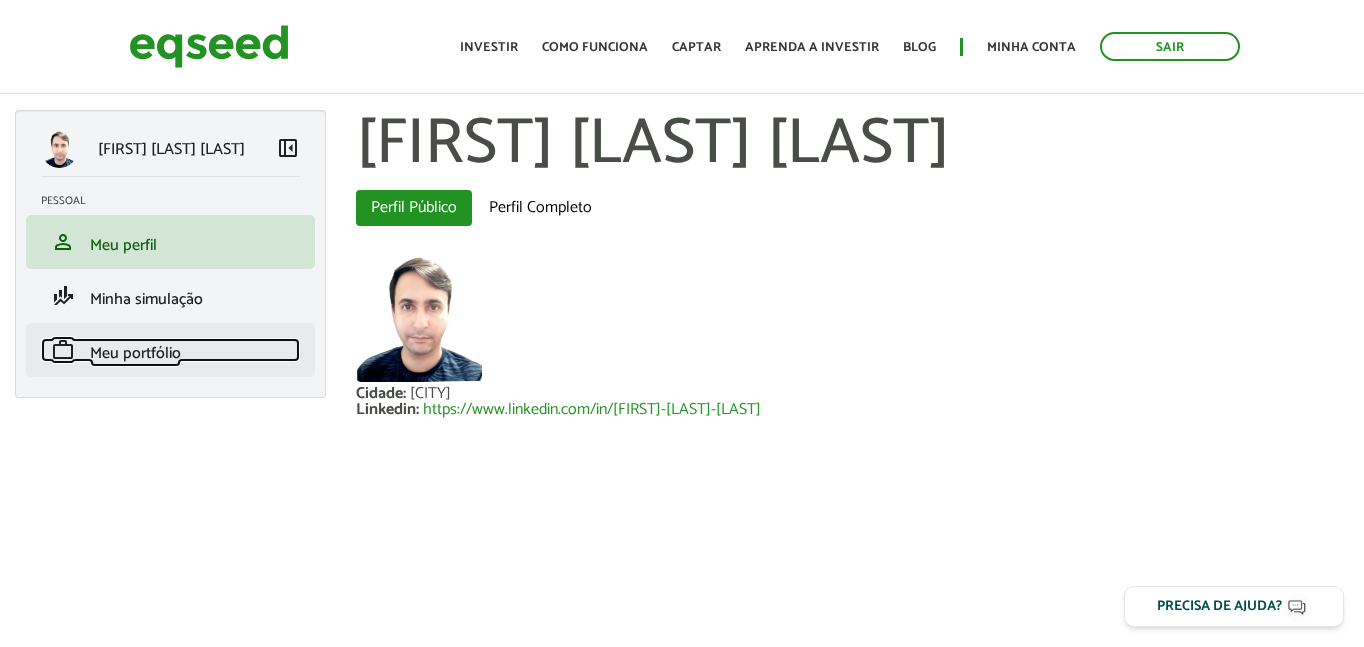 drag, startPoint x: 0, startPoint y: 0, endPoint x: 133, endPoint y: 358, distance: 381.90704 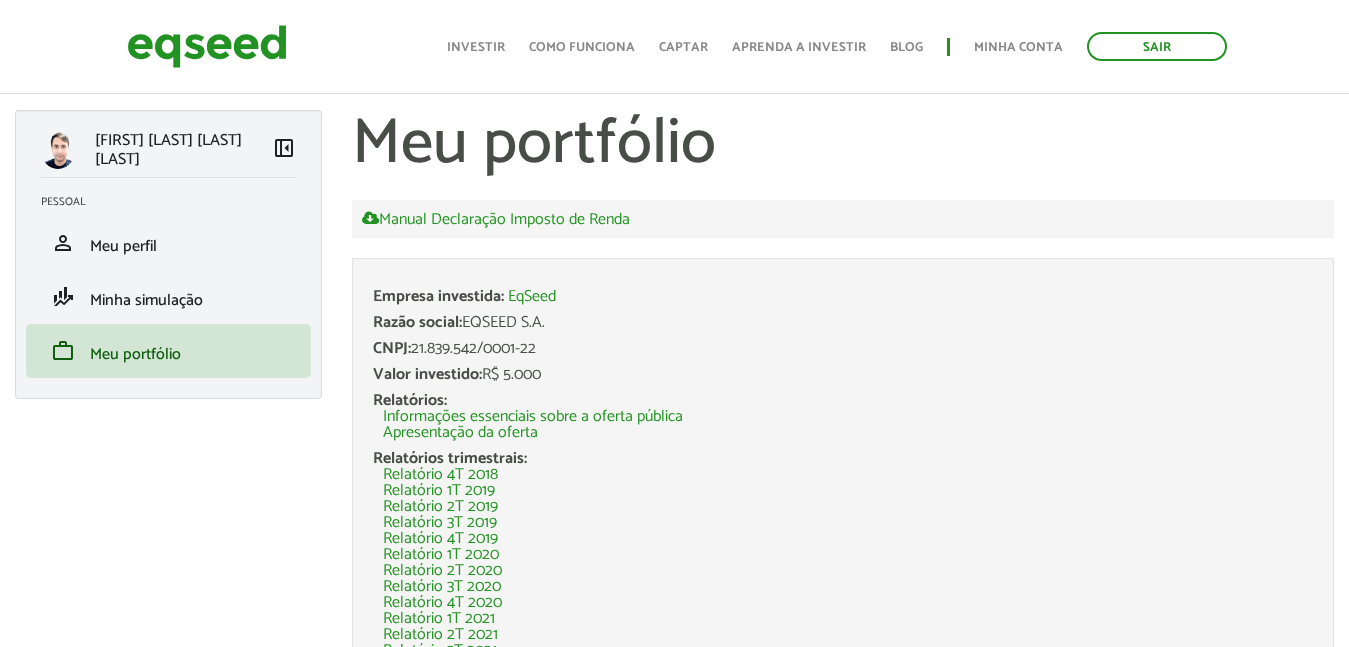 scroll, scrollTop: 353, scrollLeft: 0, axis: vertical 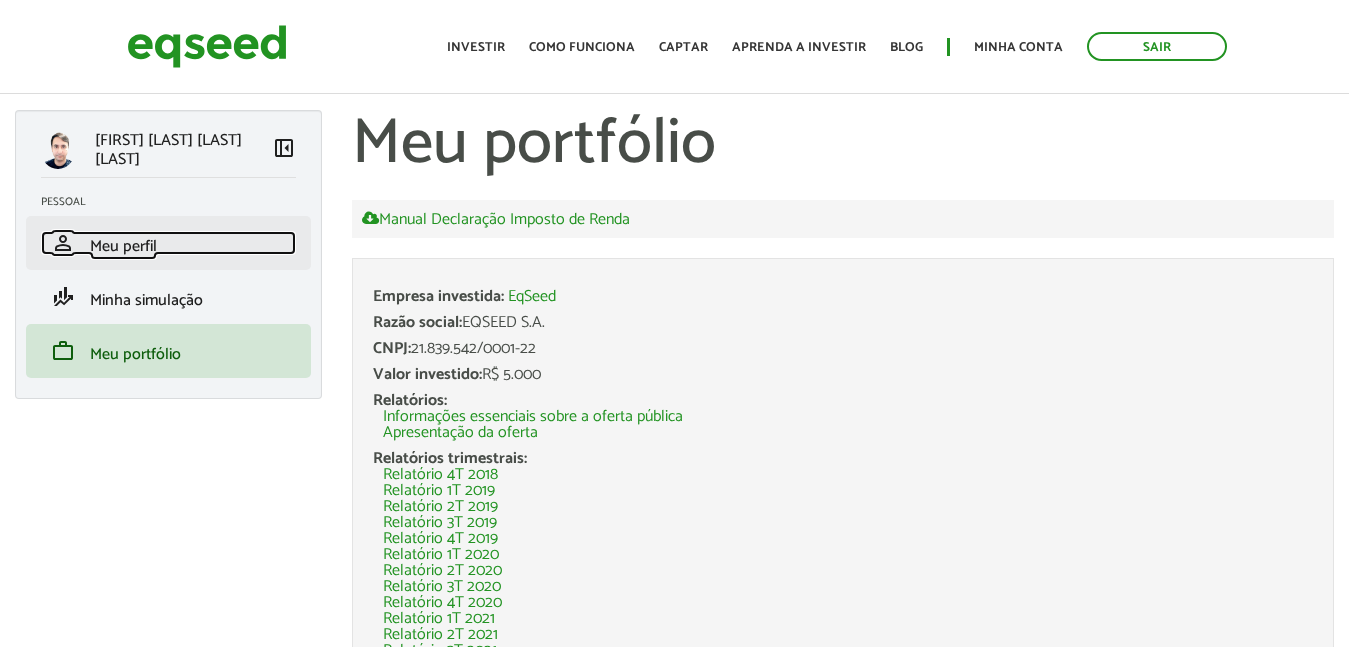 click on "Meu perfil" at bounding box center (123, 246) 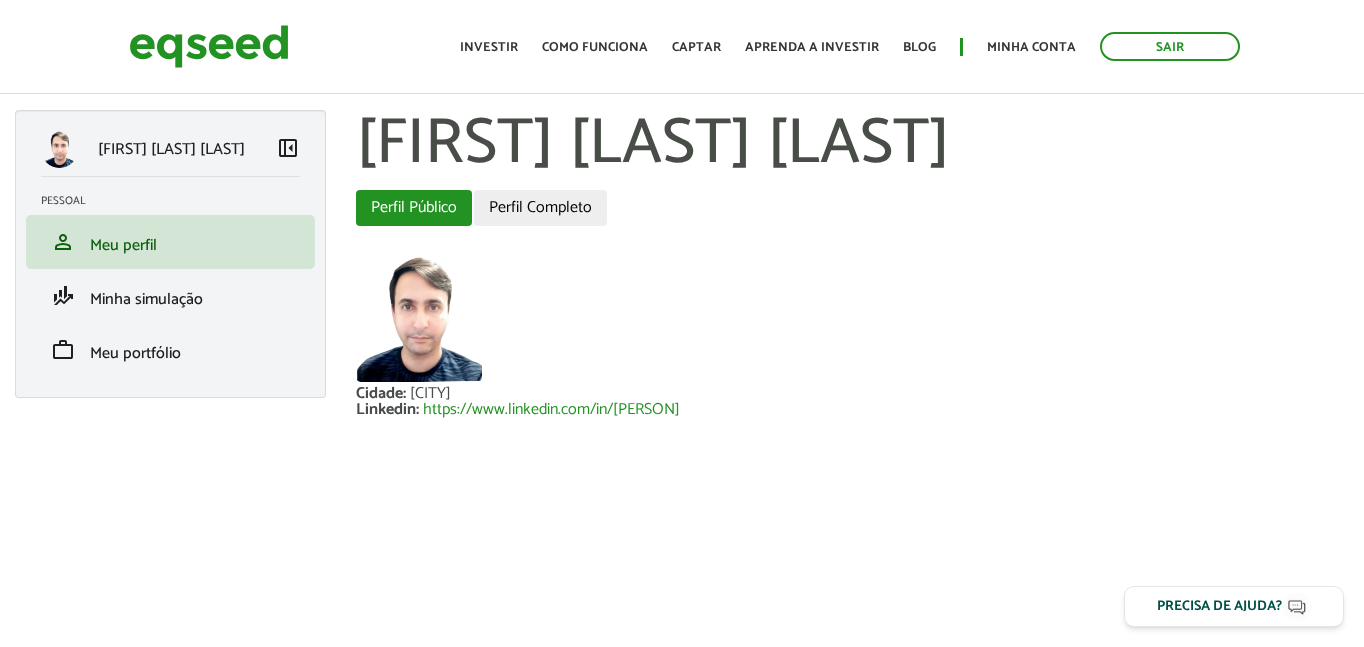 scroll, scrollTop: 0, scrollLeft: 0, axis: both 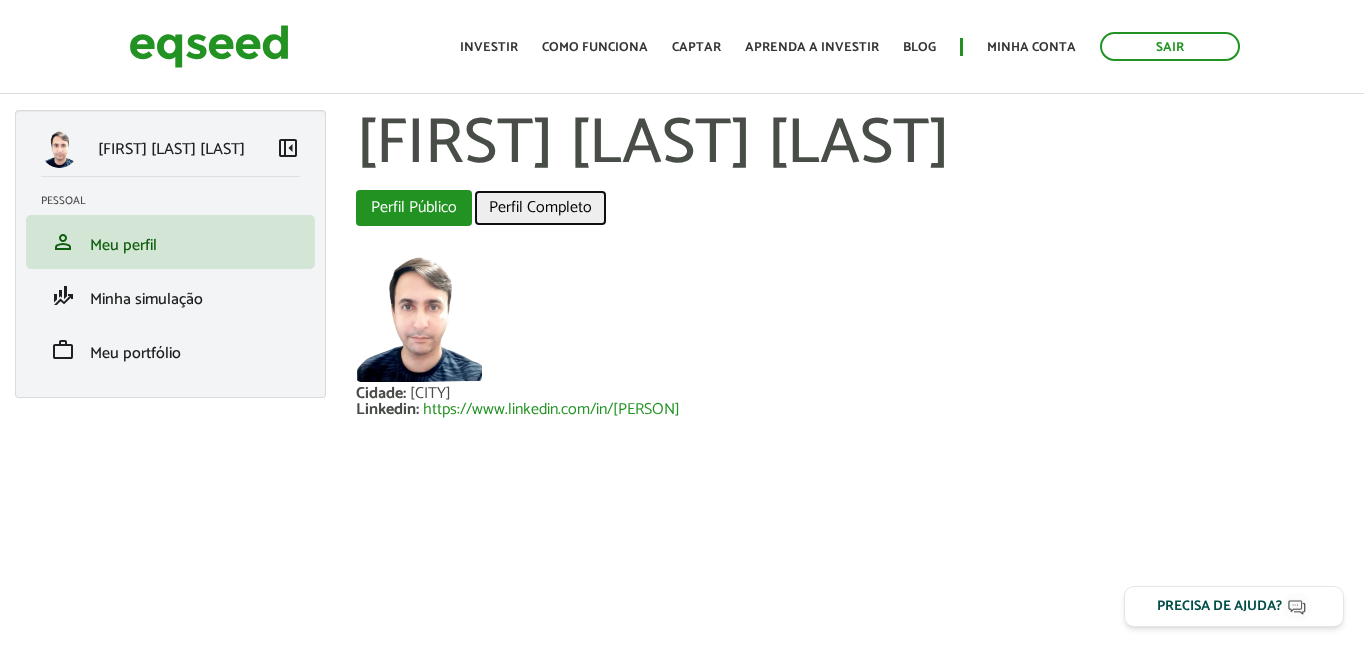 click on "Perfil Completo" at bounding box center [540, 208] 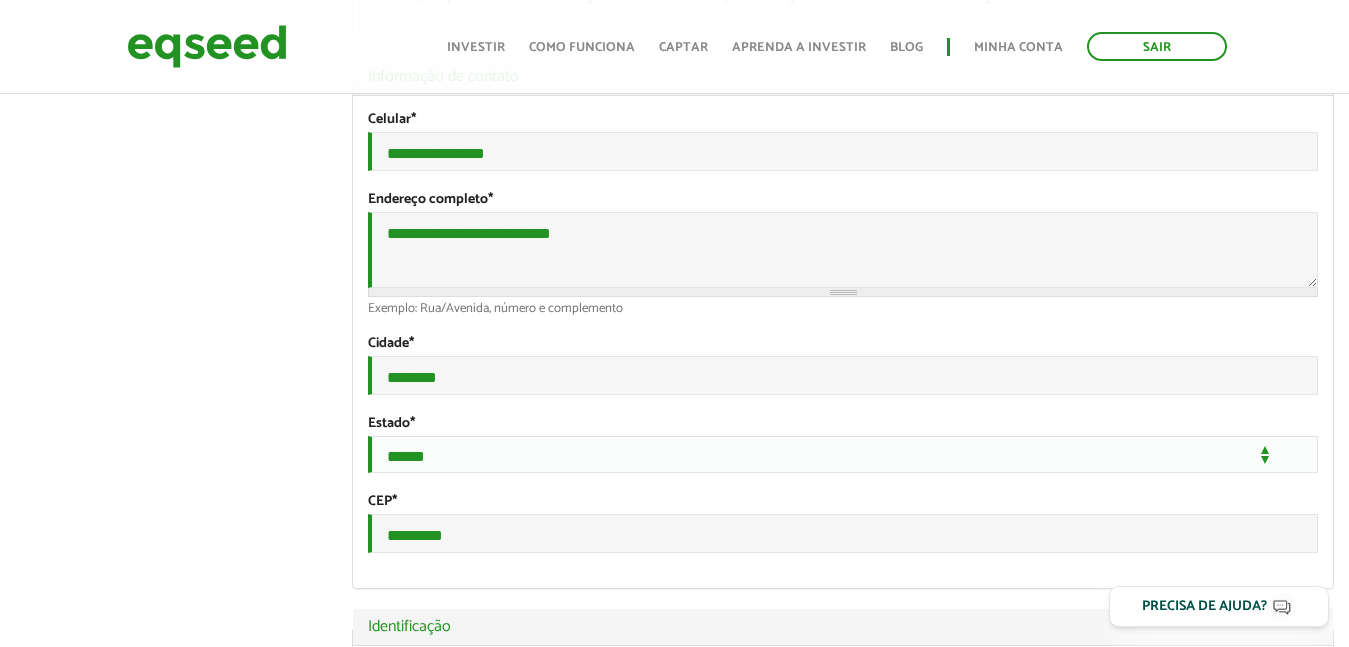 scroll, scrollTop: 0, scrollLeft: 0, axis: both 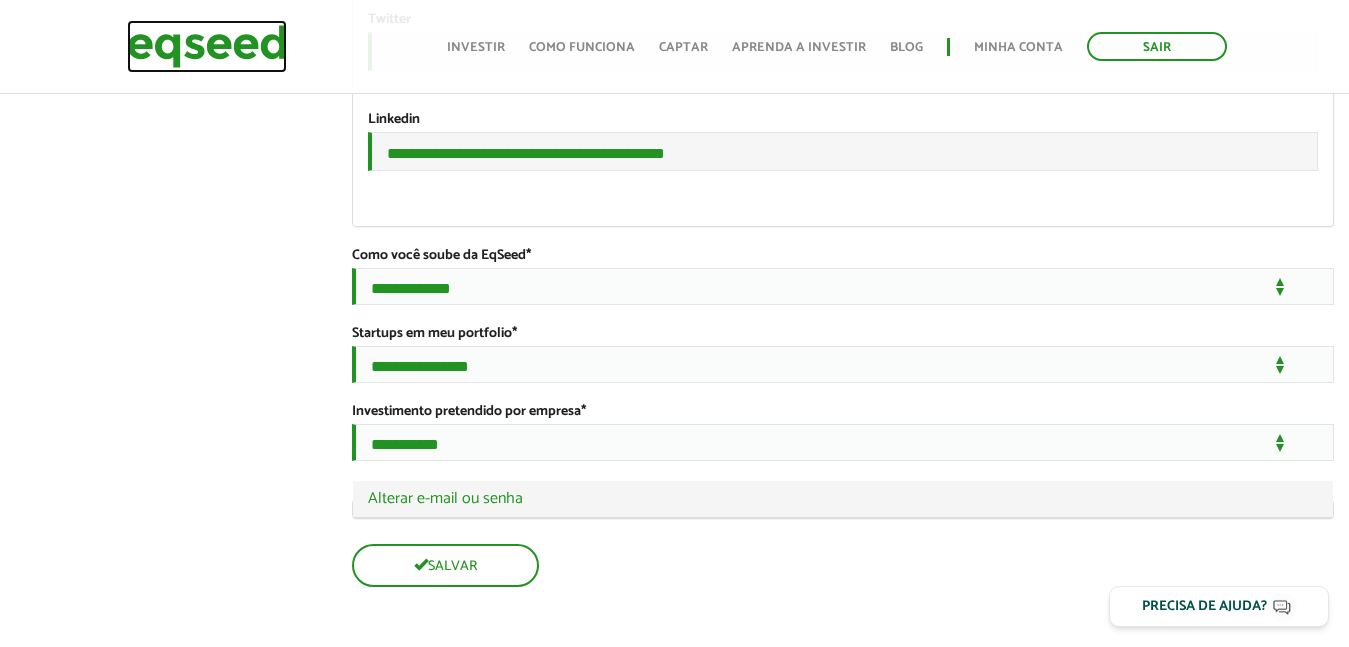 click at bounding box center (207, 46) 